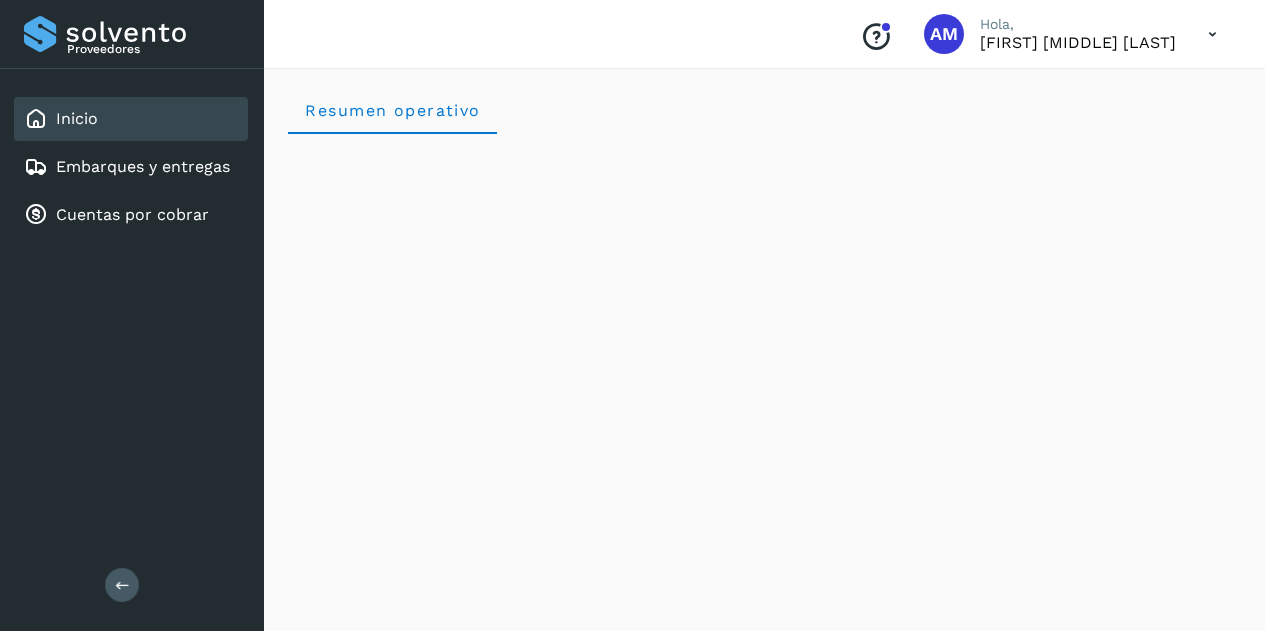 scroll, scrollTop: 0, scrollLeft: 0, axis: both 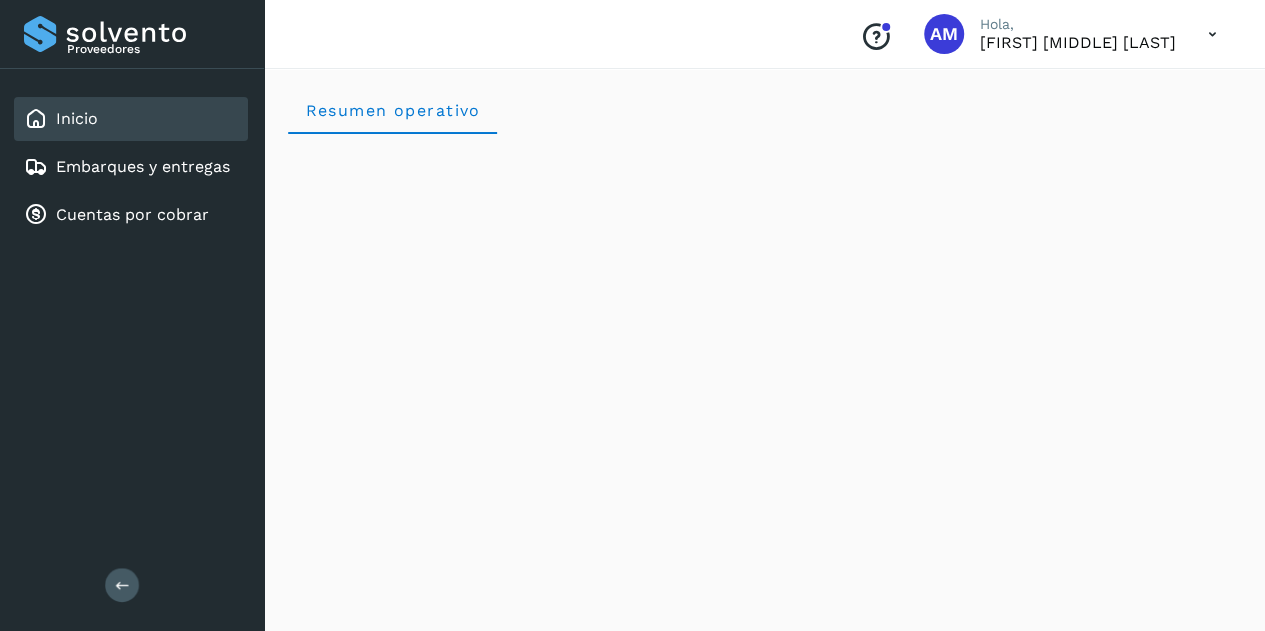 click at bounding box center [122, 585] 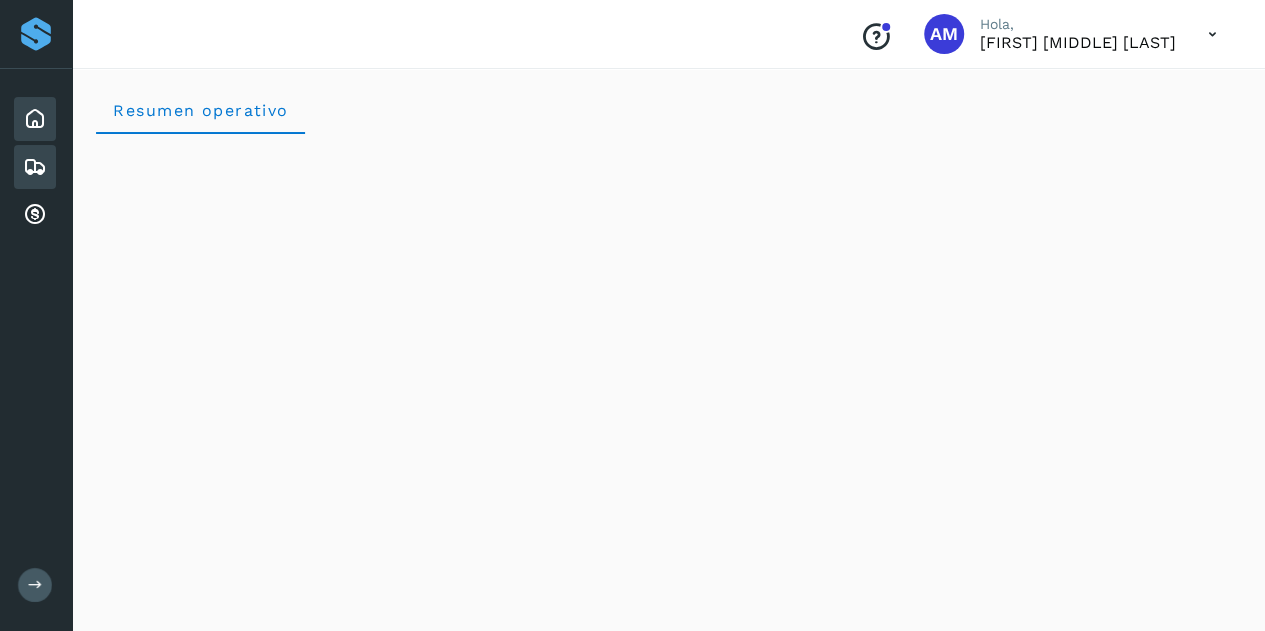 click at bounding box center [35, 167] 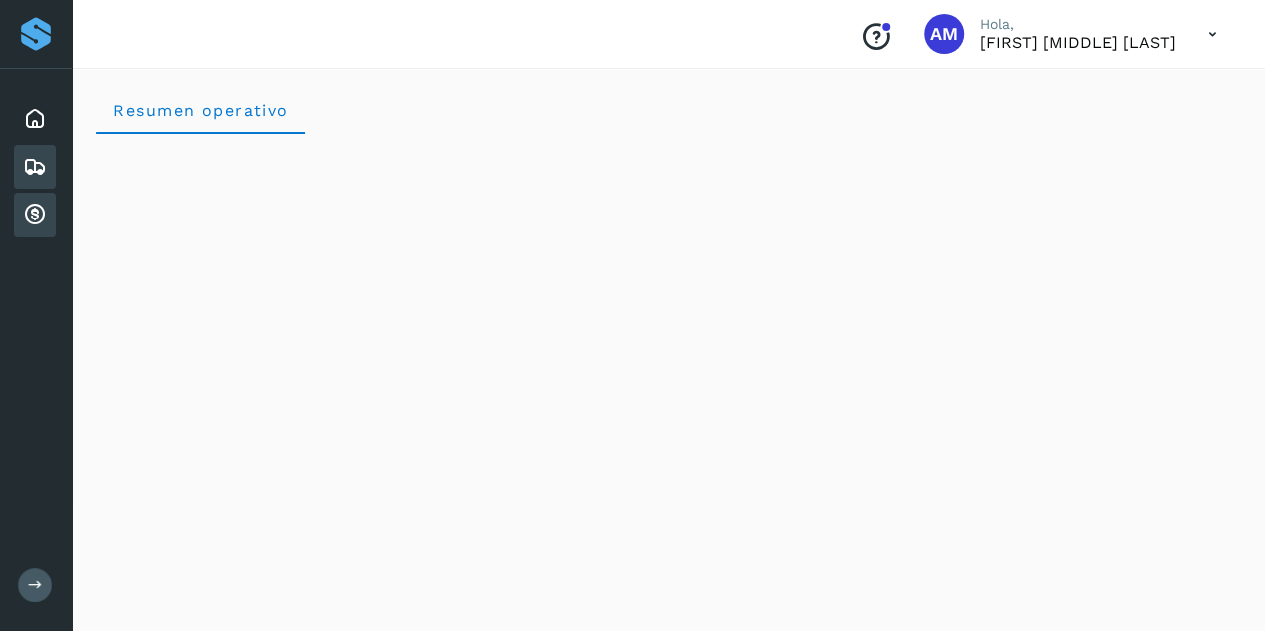 click at bounding box center (35, 215) 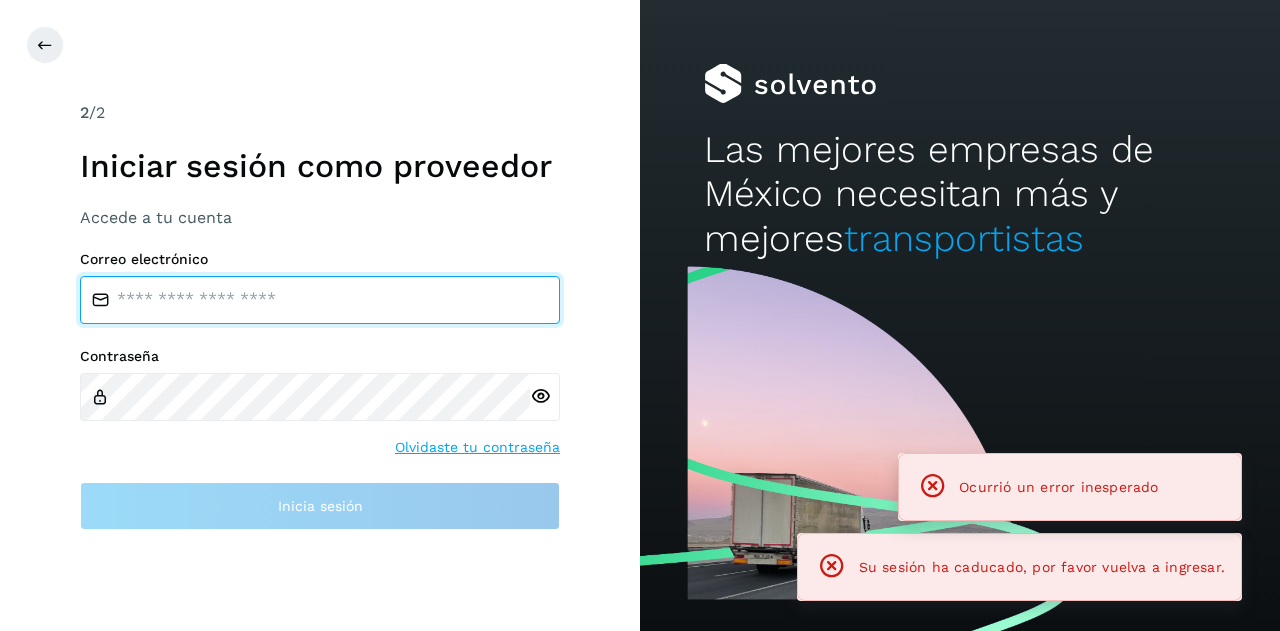 type on "**********" 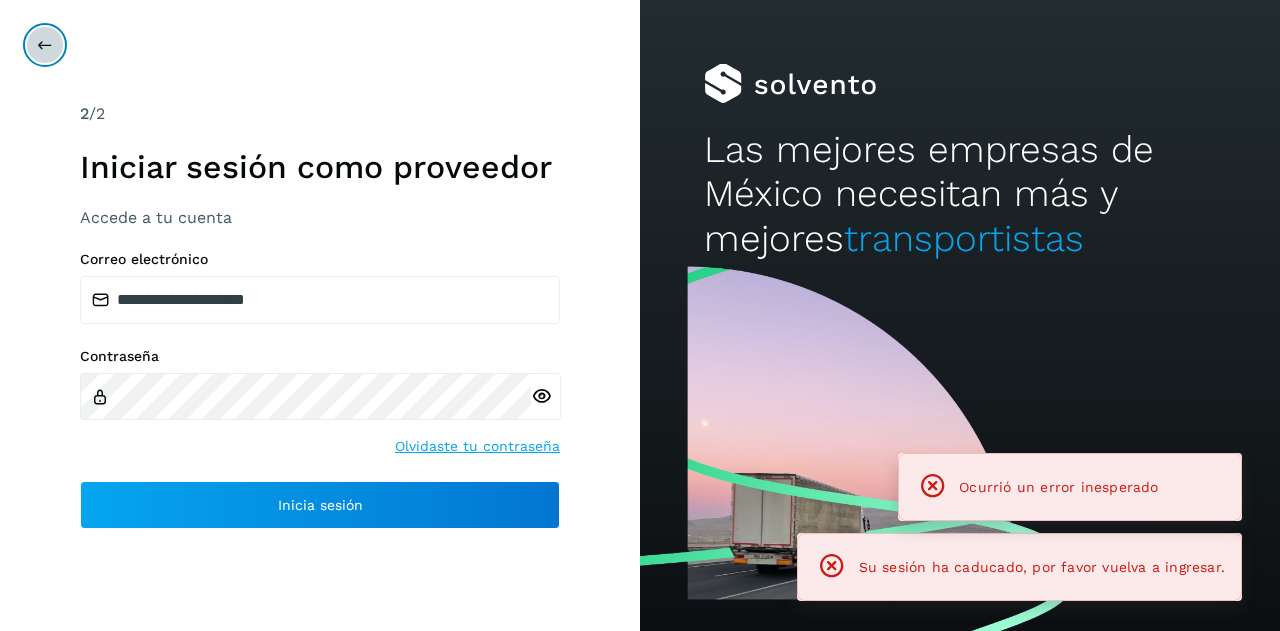 click at bounding box center [45, 45] 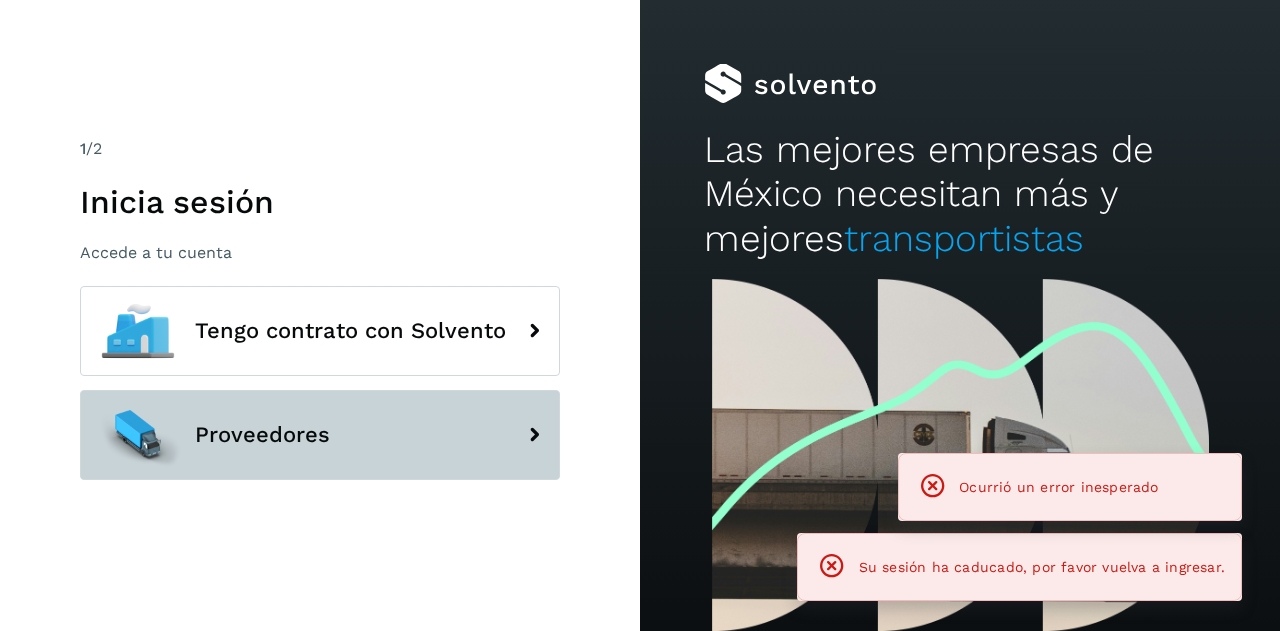 click on "Proveedores" at bounding box center [320, 435] 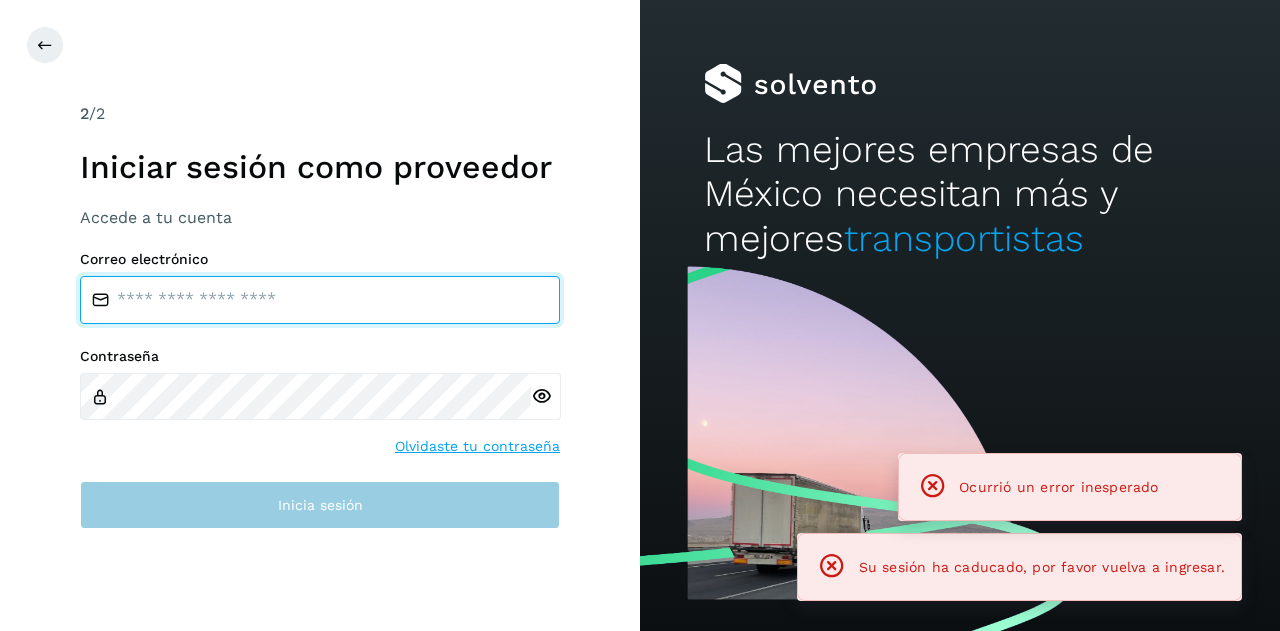 type on "**********" 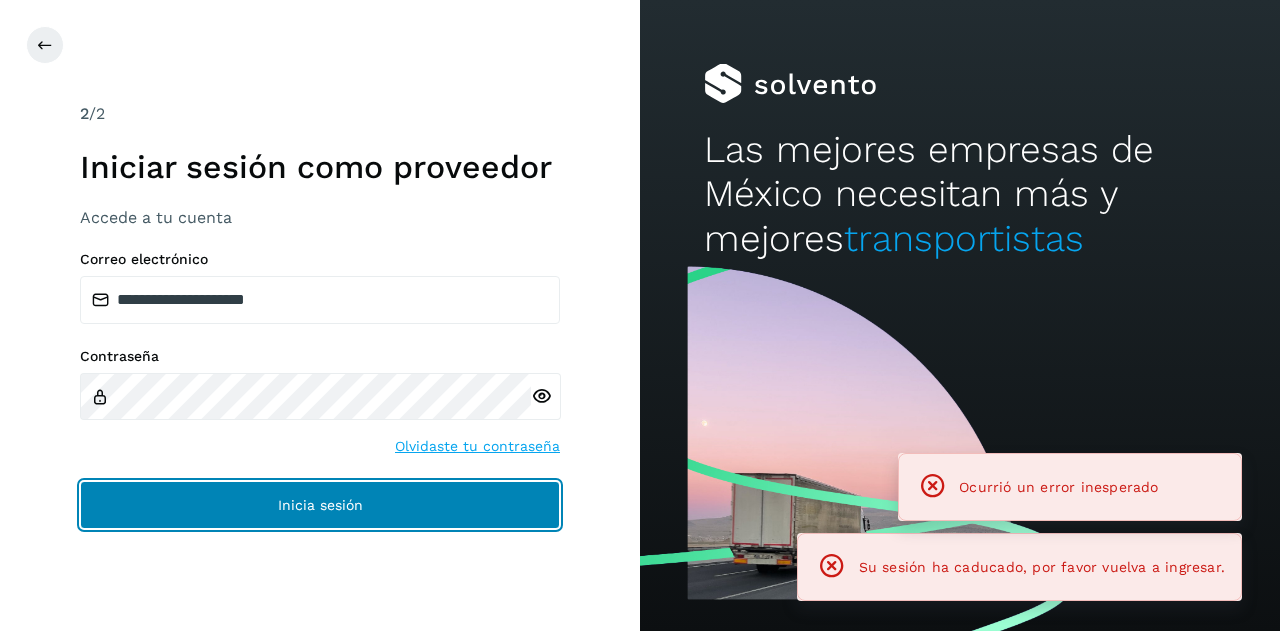 click on "Inicia sesión" at bounding box center [320, 505] 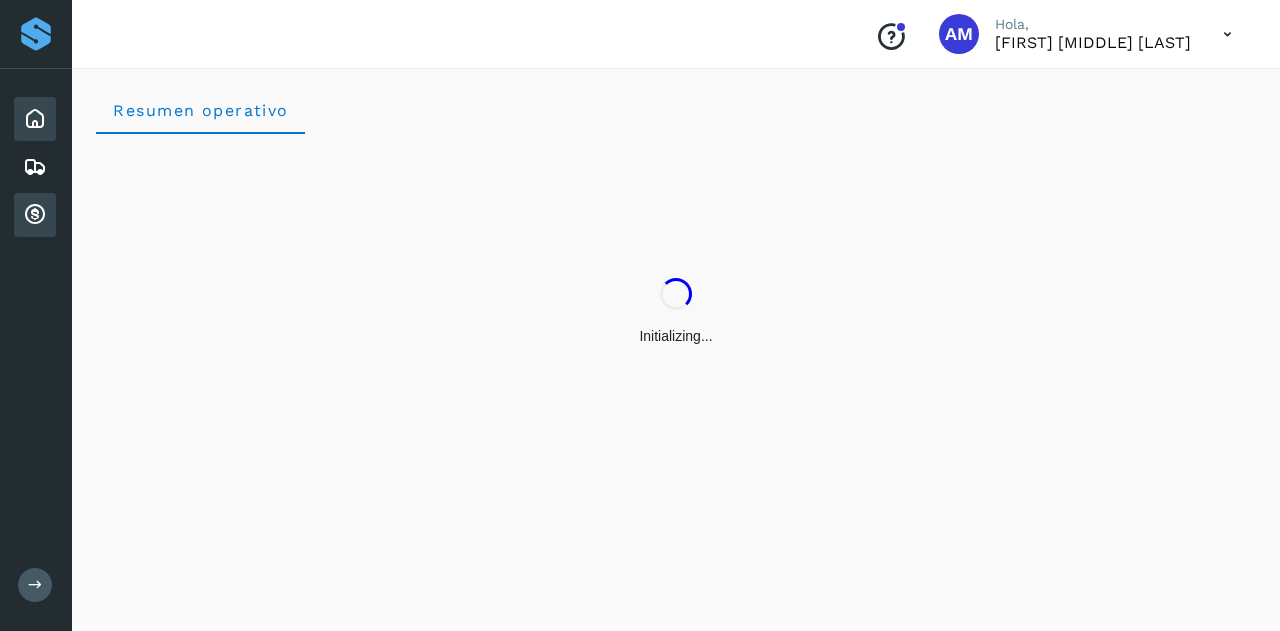 click at bounding box center (35, 215) 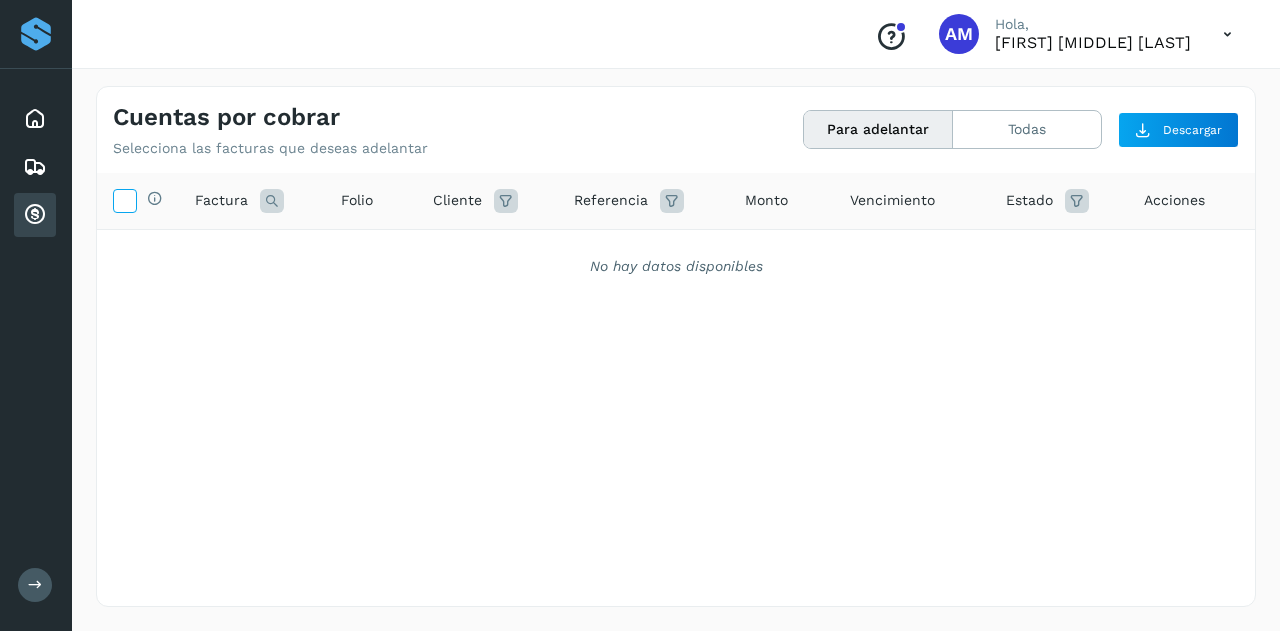 click at bounding box center (124, 199) 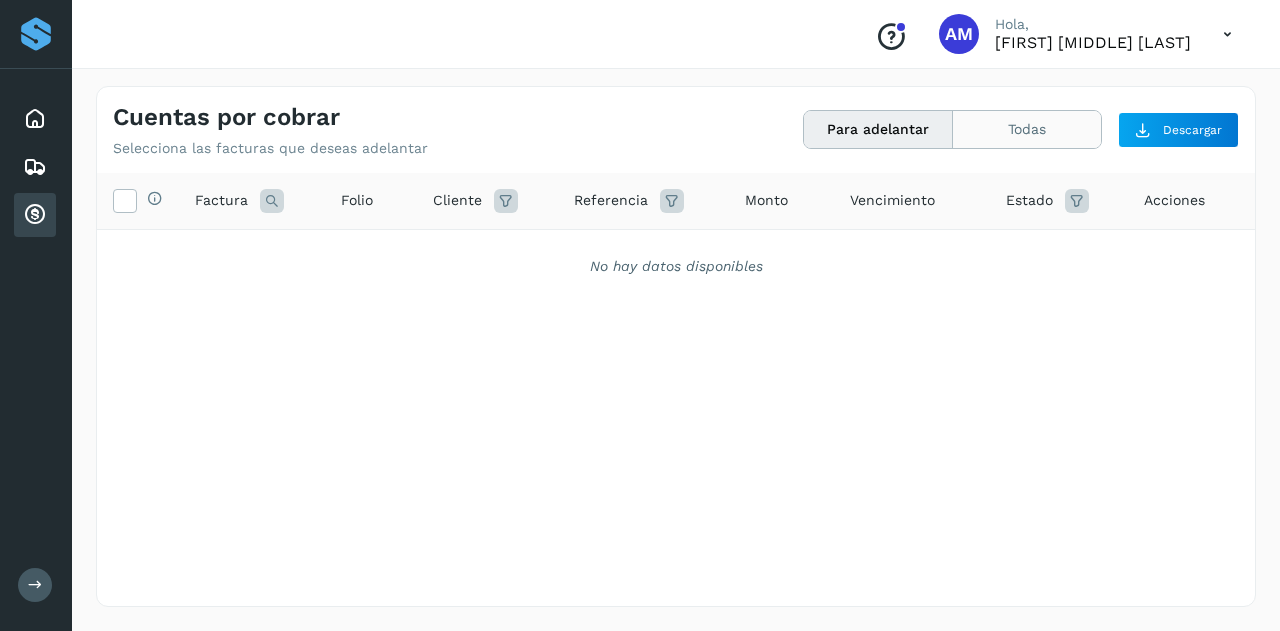 click on "Todas" 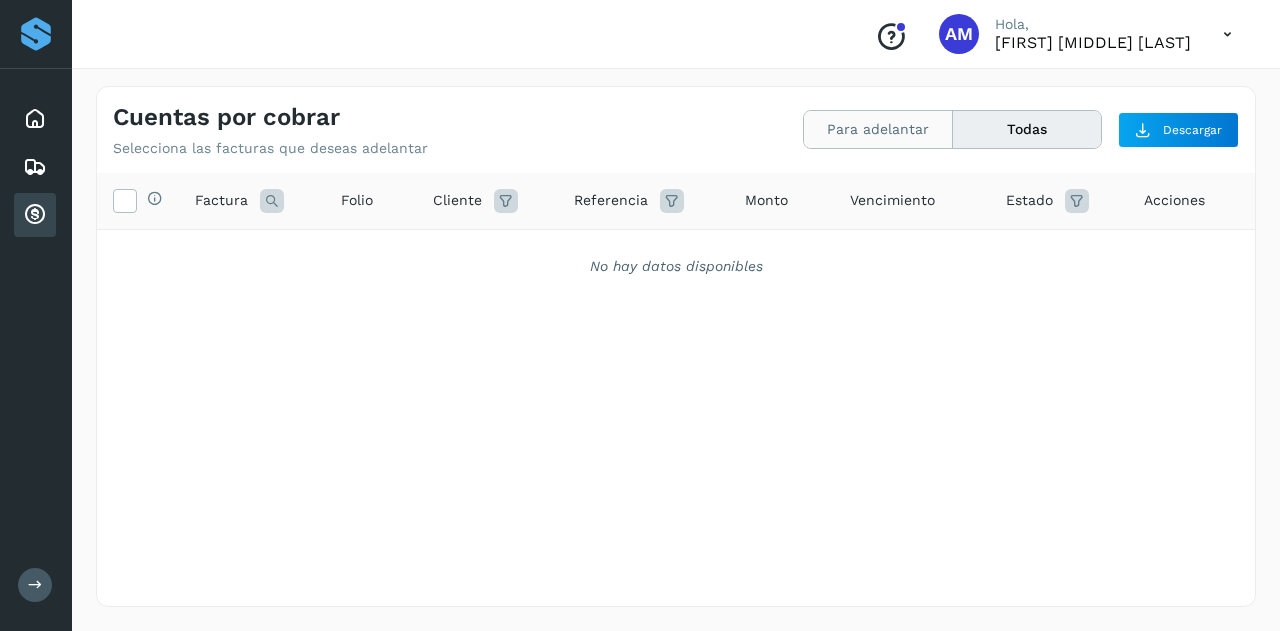 click on "Para adelantar" 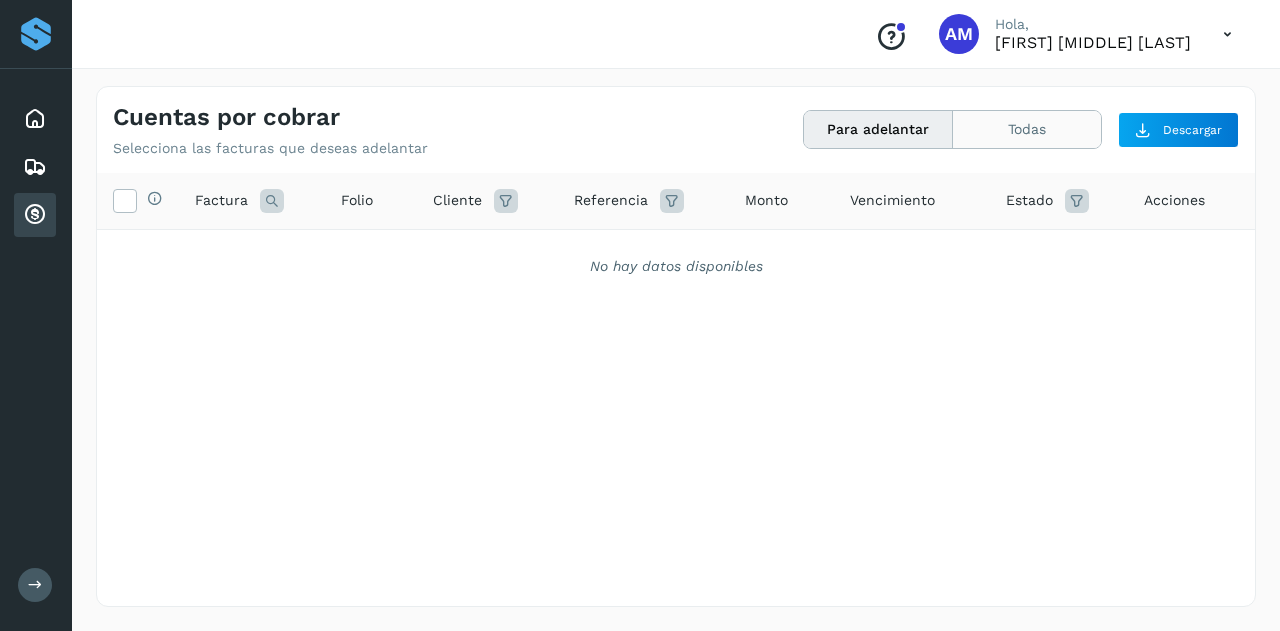 click on "Todas" 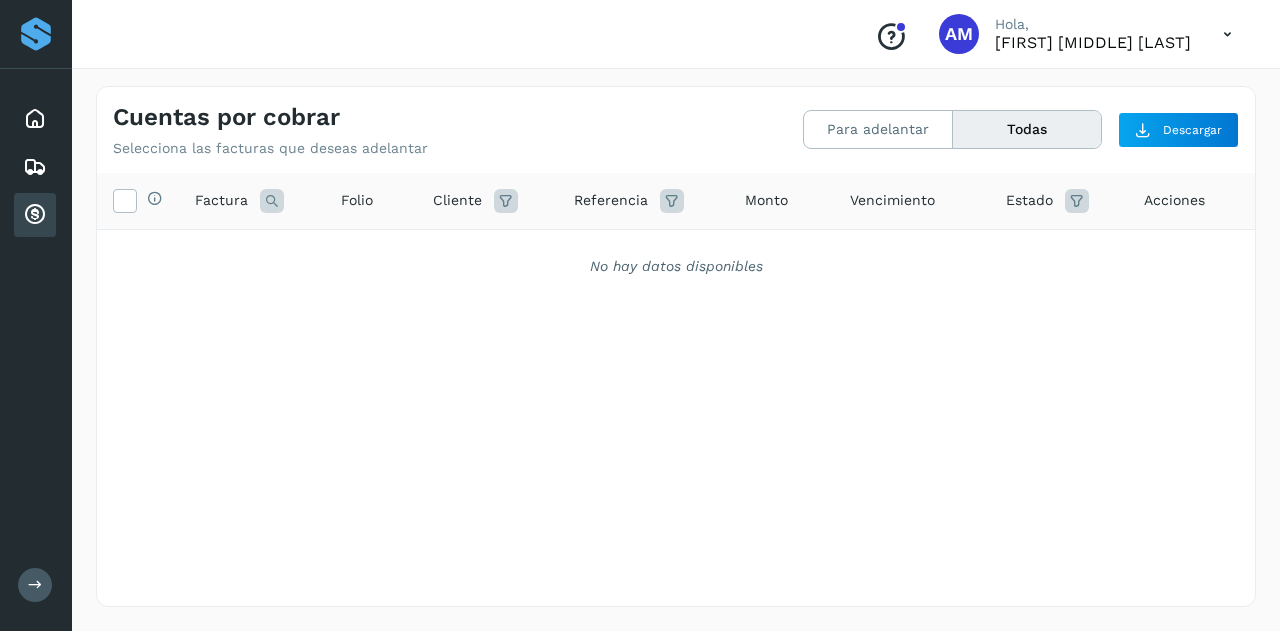 click at bounding box center (272, 201) 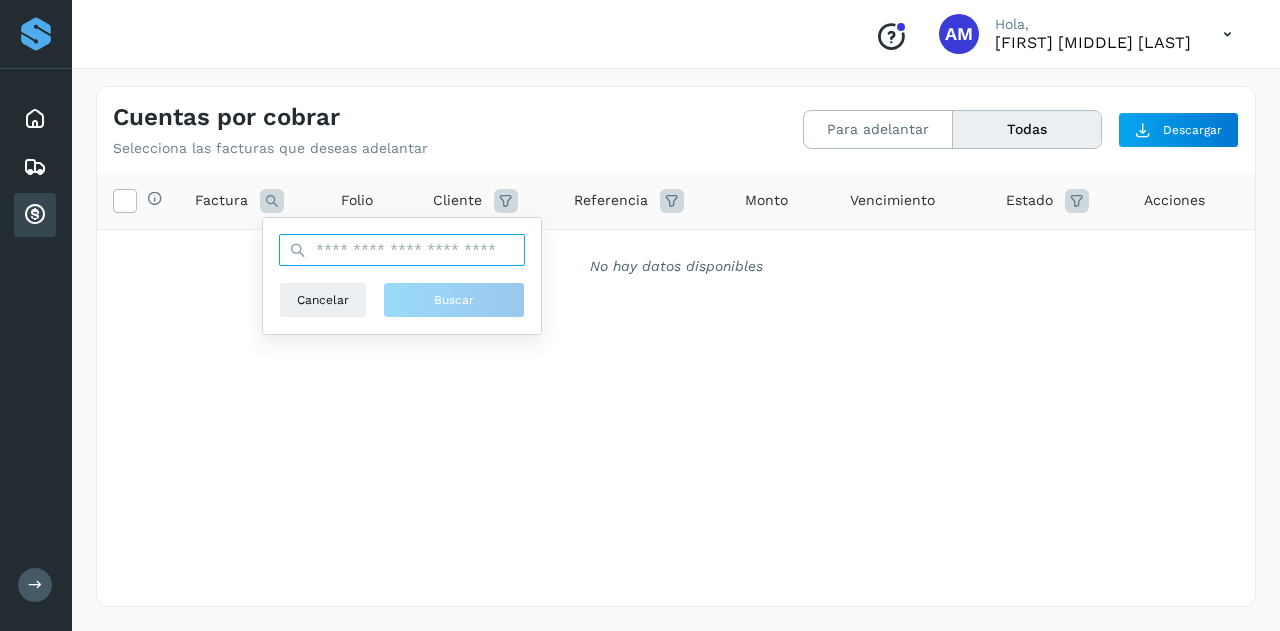 click at bounding box center (402, 250) 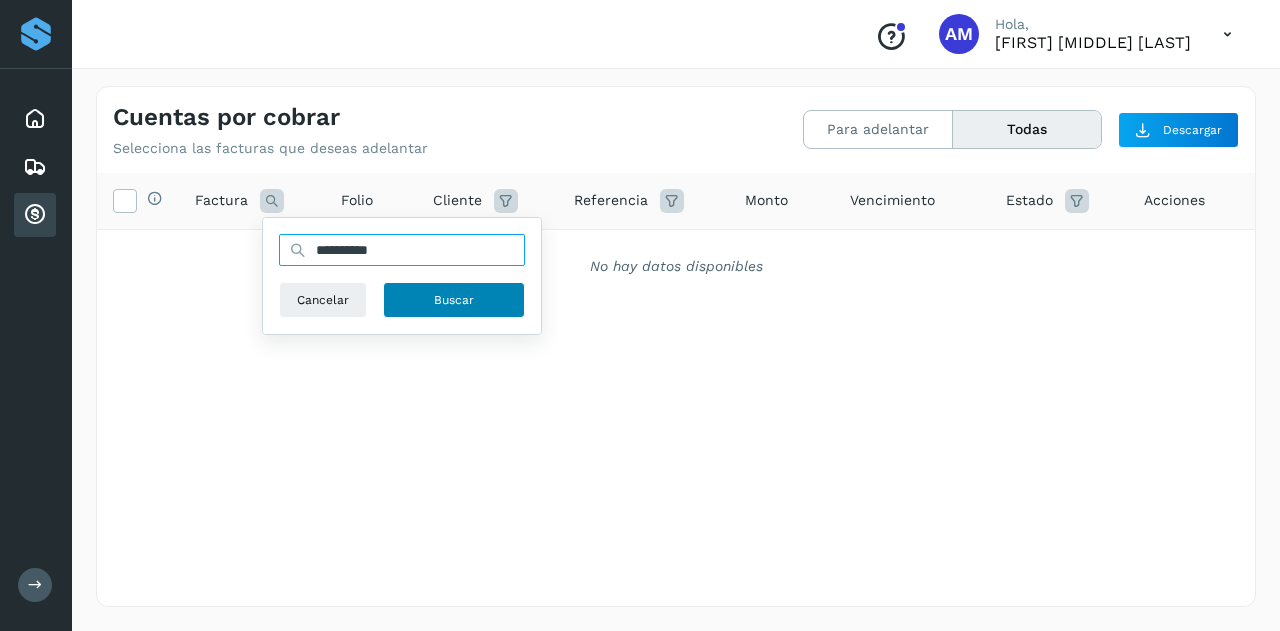 type on "**********" 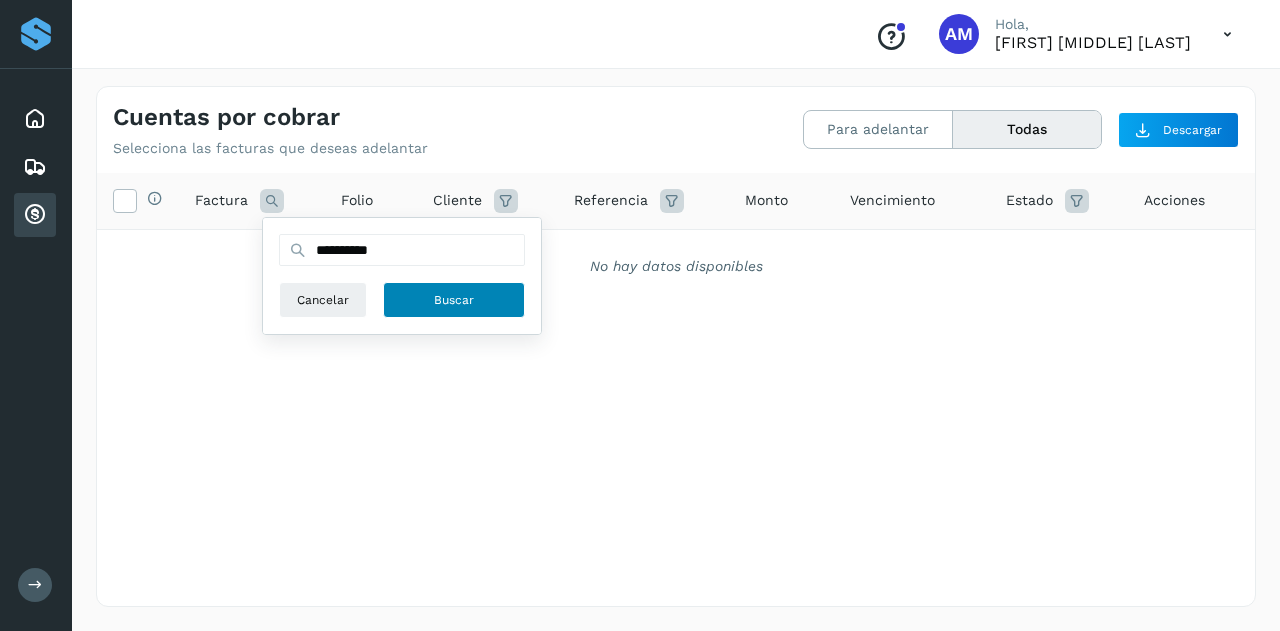 click on "Buscar" 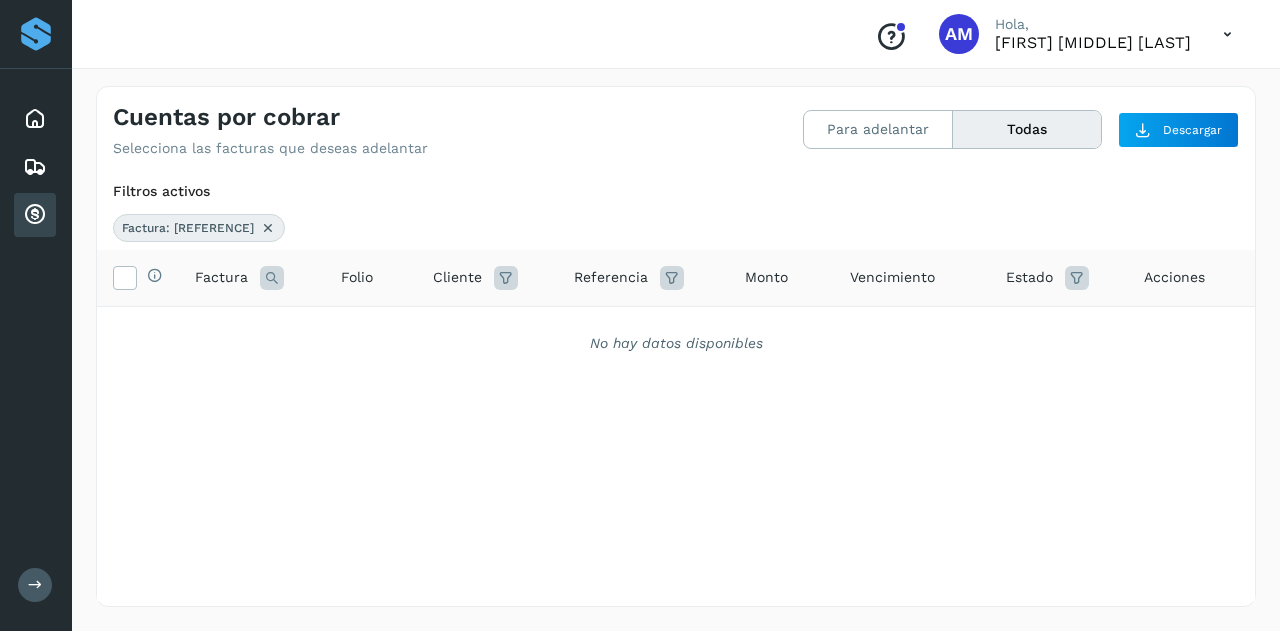 click at bounding box center (268, 228) 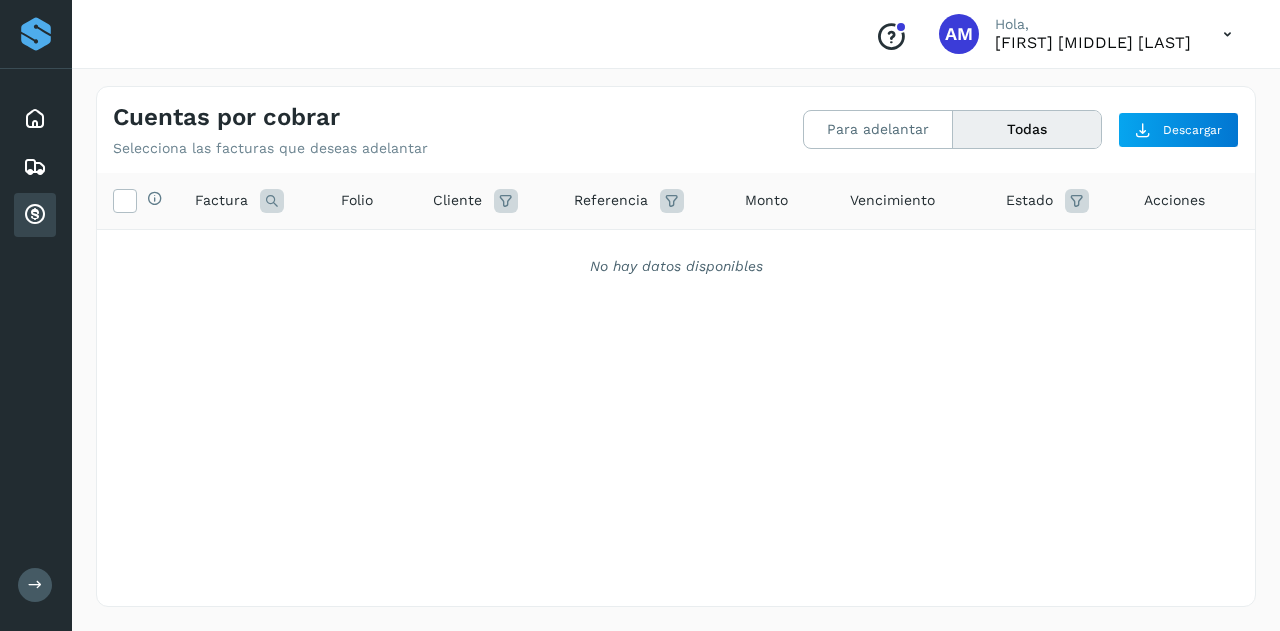 click at bounding box center [272, 201] 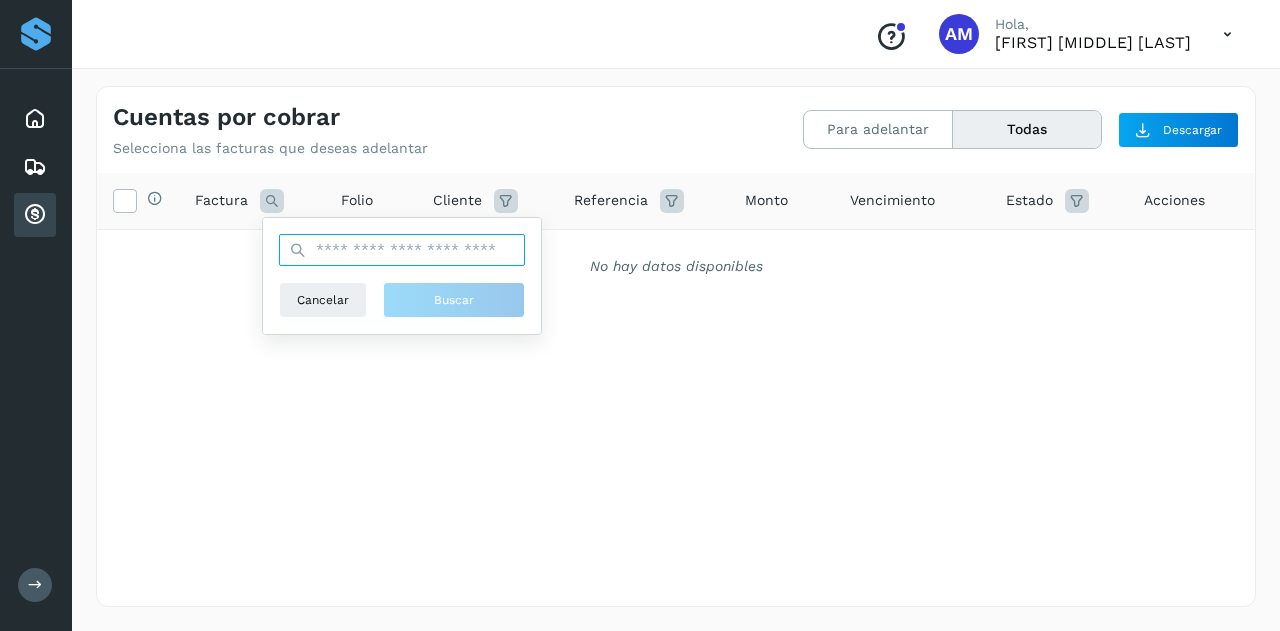 click at bounding box center (402, 250) 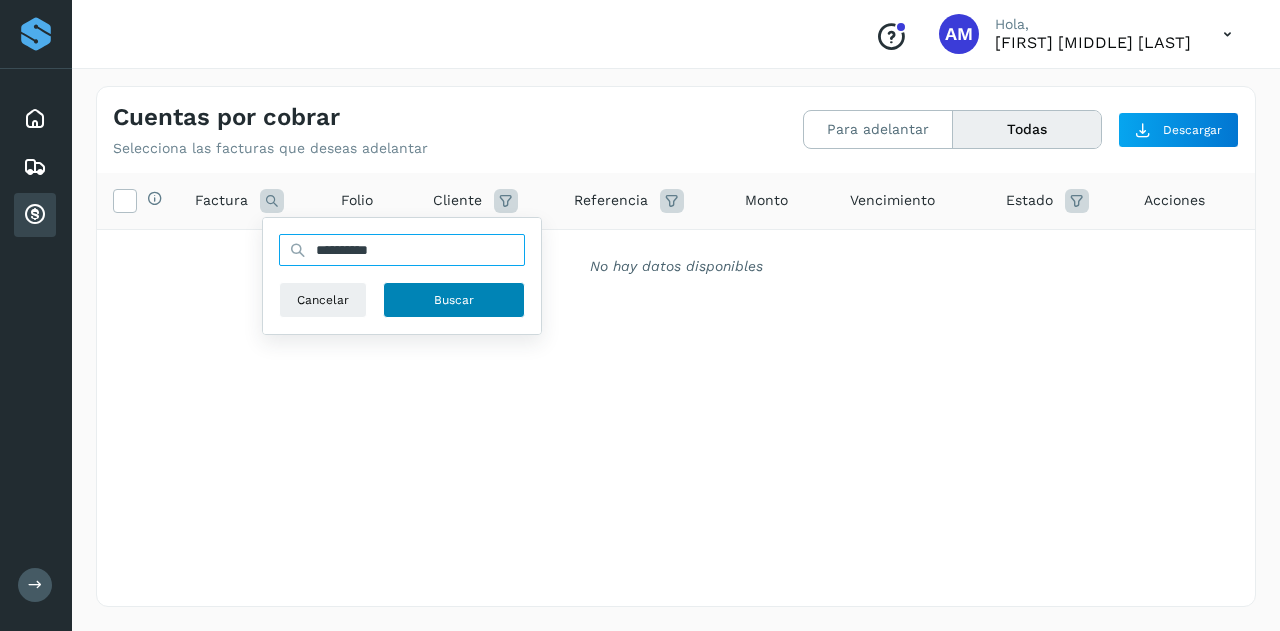 type on "**********" 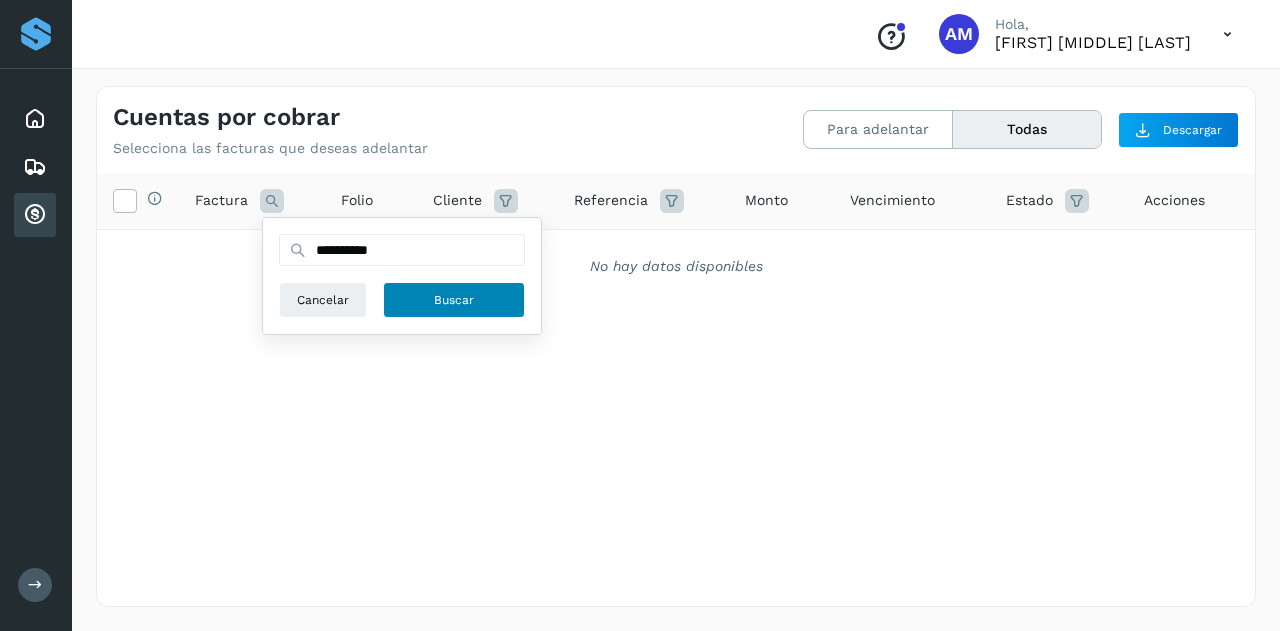 click on "Buscar" 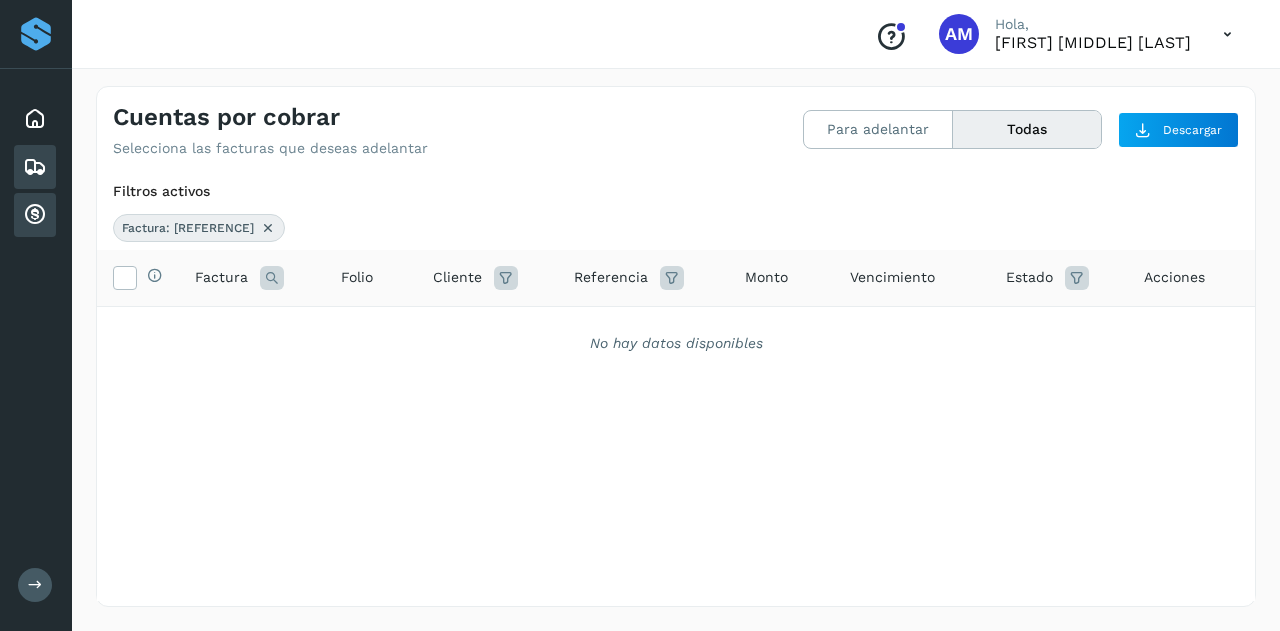 click at bounding box center (35, 167) 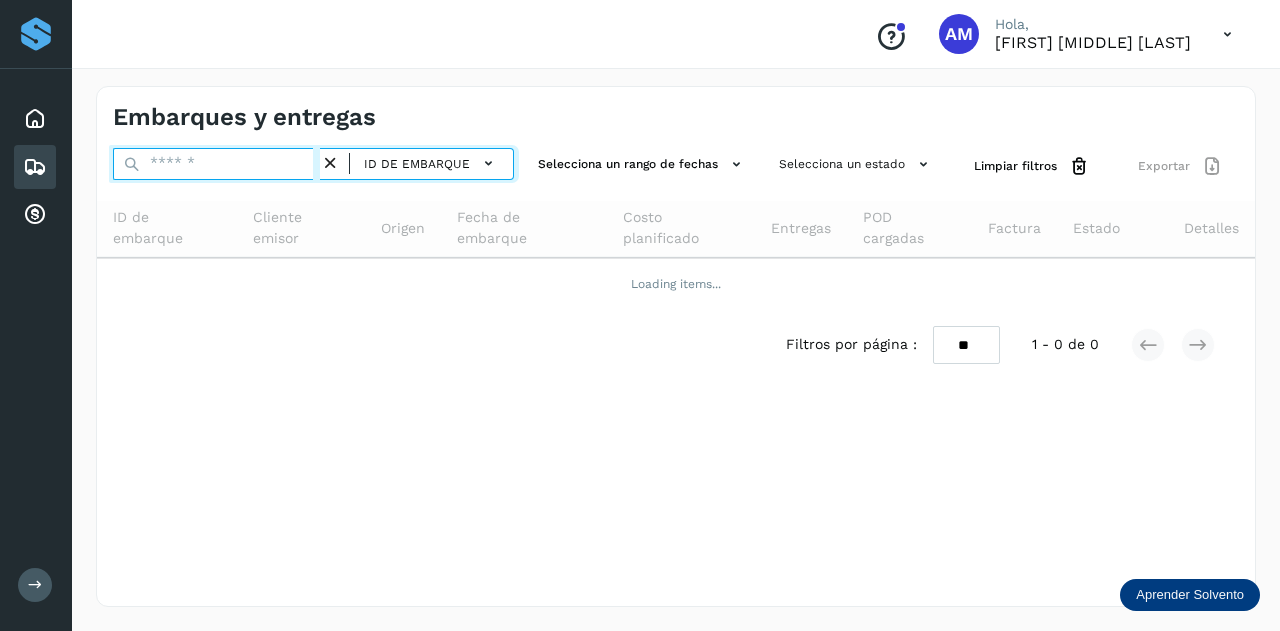 click at bounding box center (216, 164) 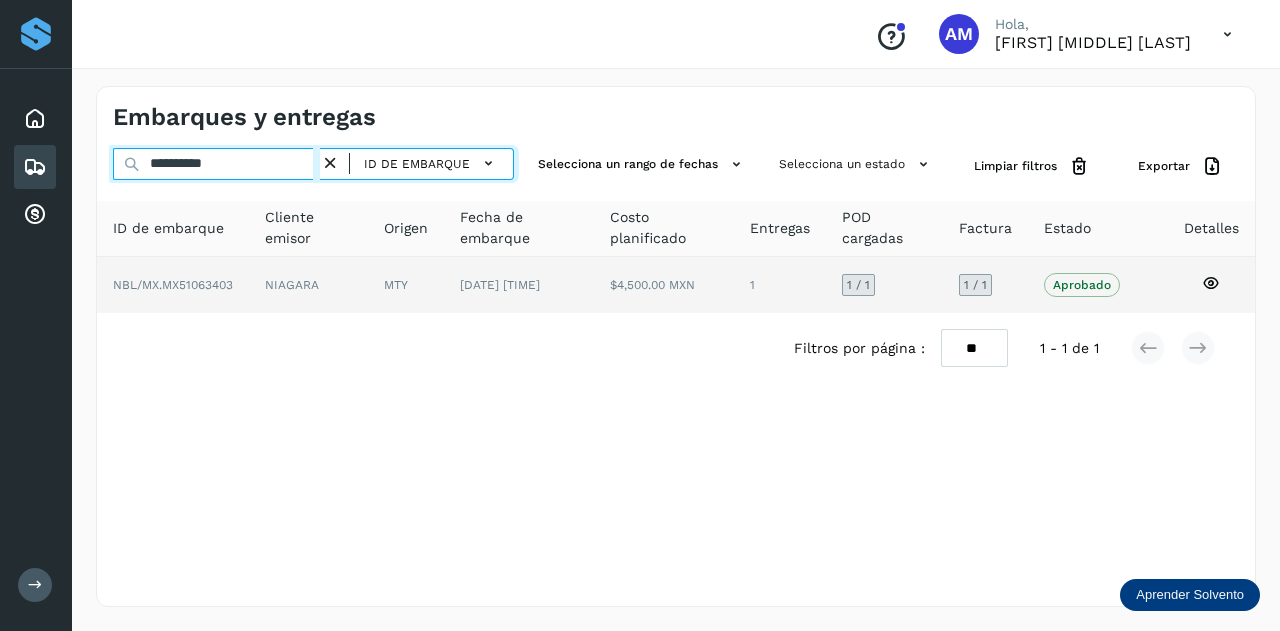 type on "**********" 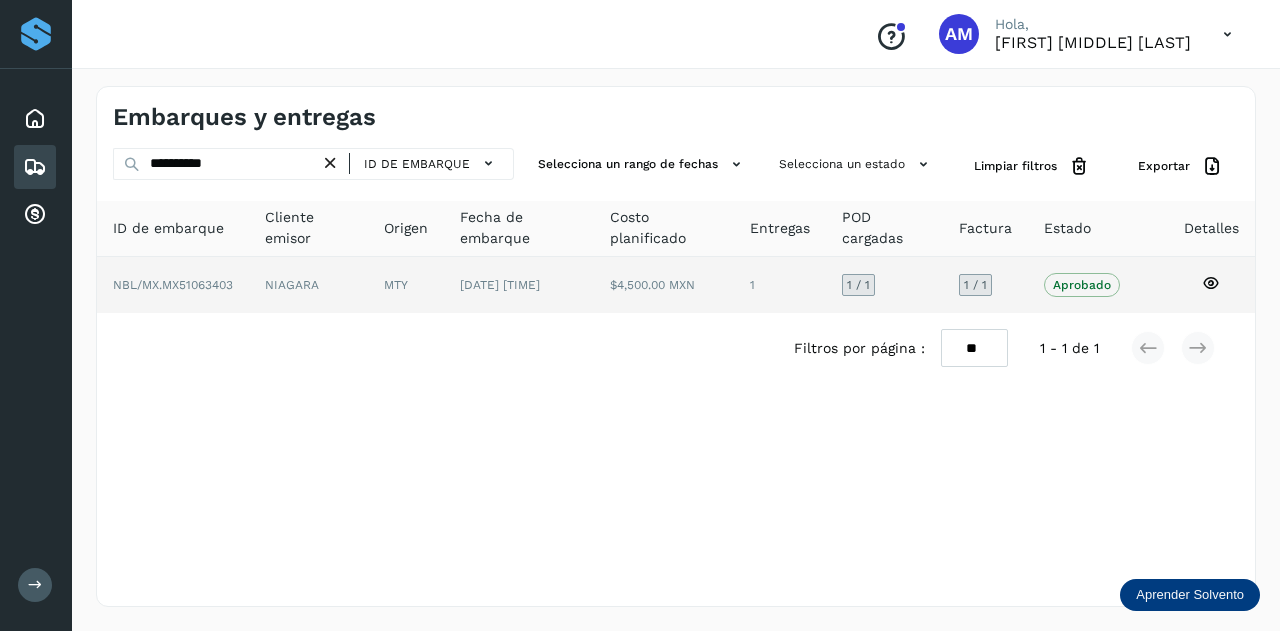 click on "NIAGARA" 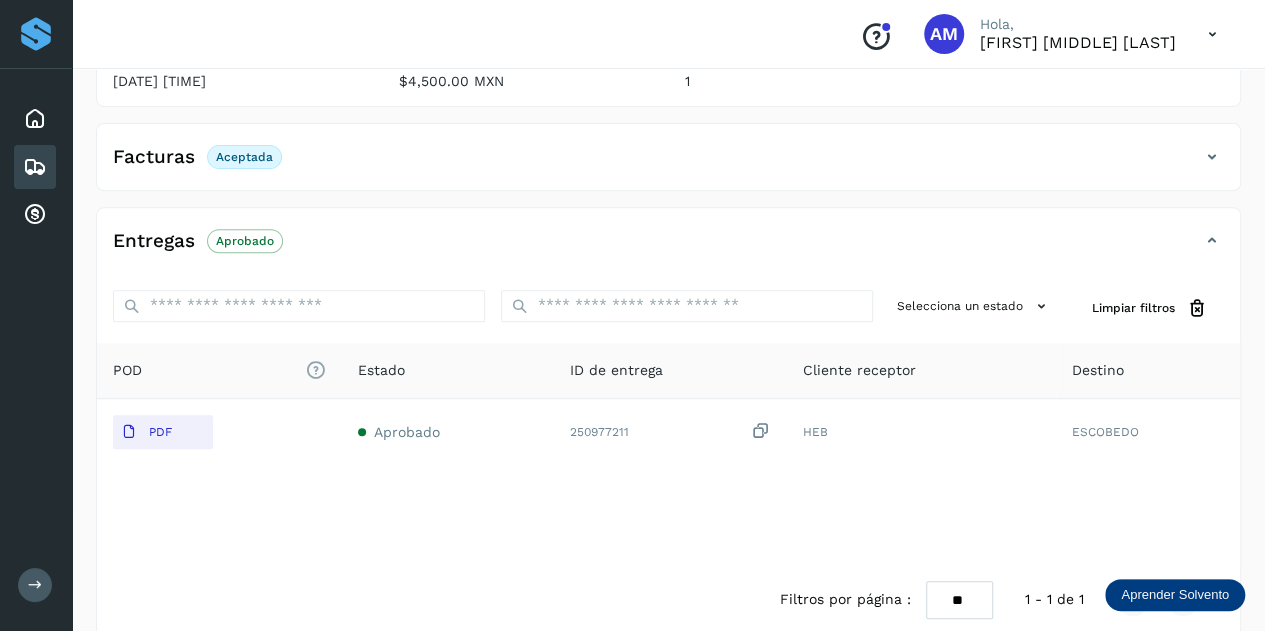 scroll, scrollTop: 0, scrollLeft: 0, axis: both 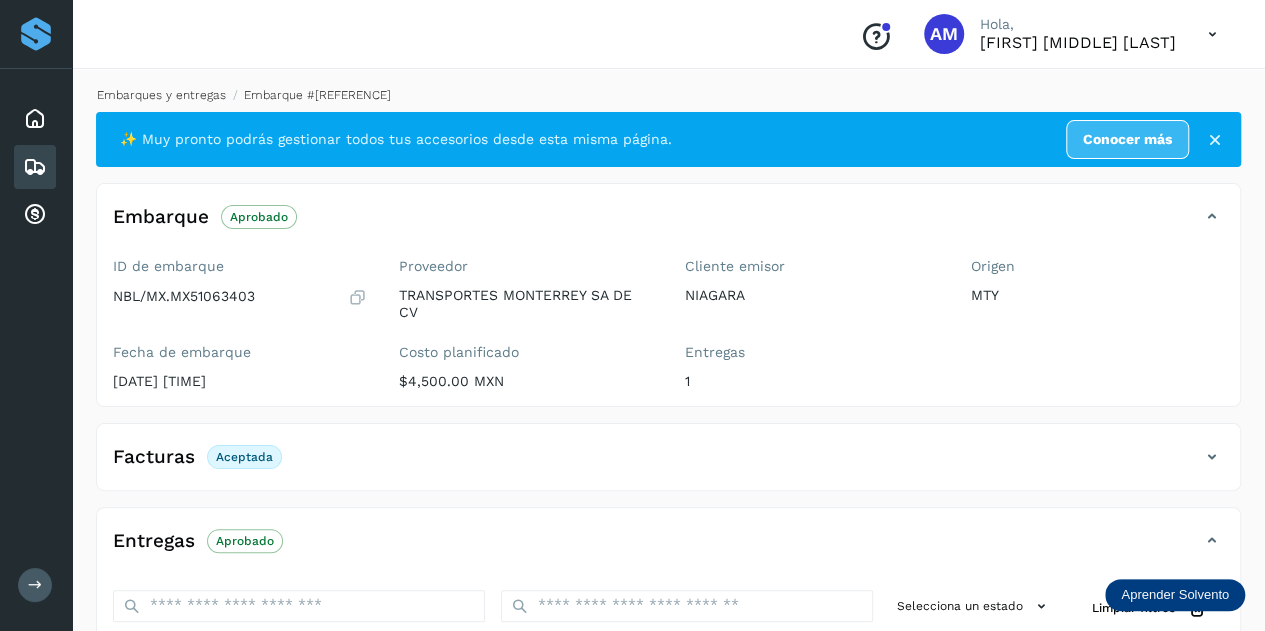 click on "Embarques y entregas" at bounding box center [161, 95] 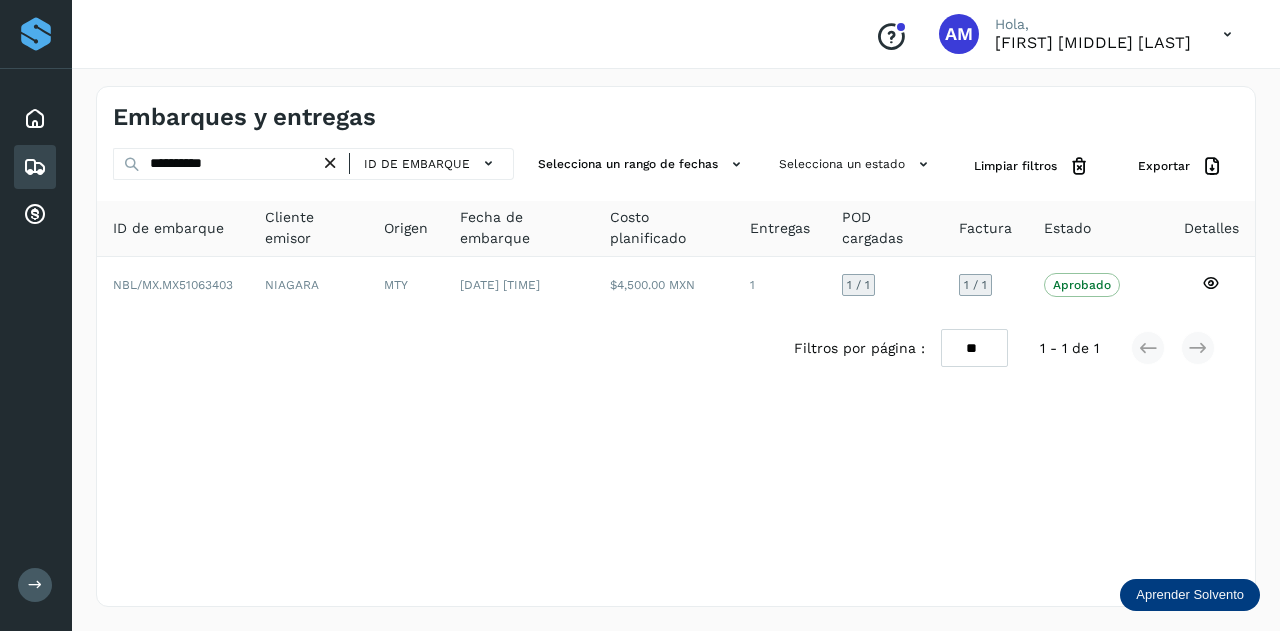 drag, startPoint x: 332, startPoint y: 167, endPoint x: 184, endPoint y: 189, distance: 149.6262 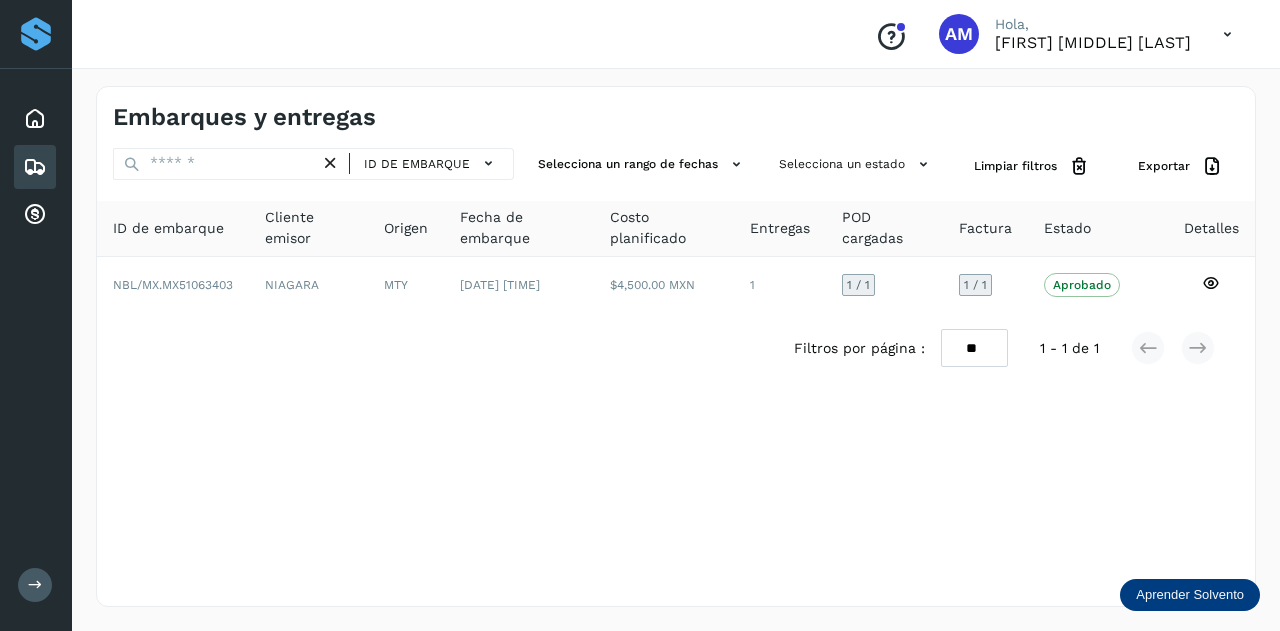 click on "[REFERENCE] NIAGARA MTY [DATE] [TIME]  $4,500.00 MXN  1 1  / 1 1 / 1 Aprobado
Verifica el estado de la factura o entregas asociadas a este embarque
Filtros por página : ** ** ** 1 - 1 de 1" at bounding box center [676, 266] 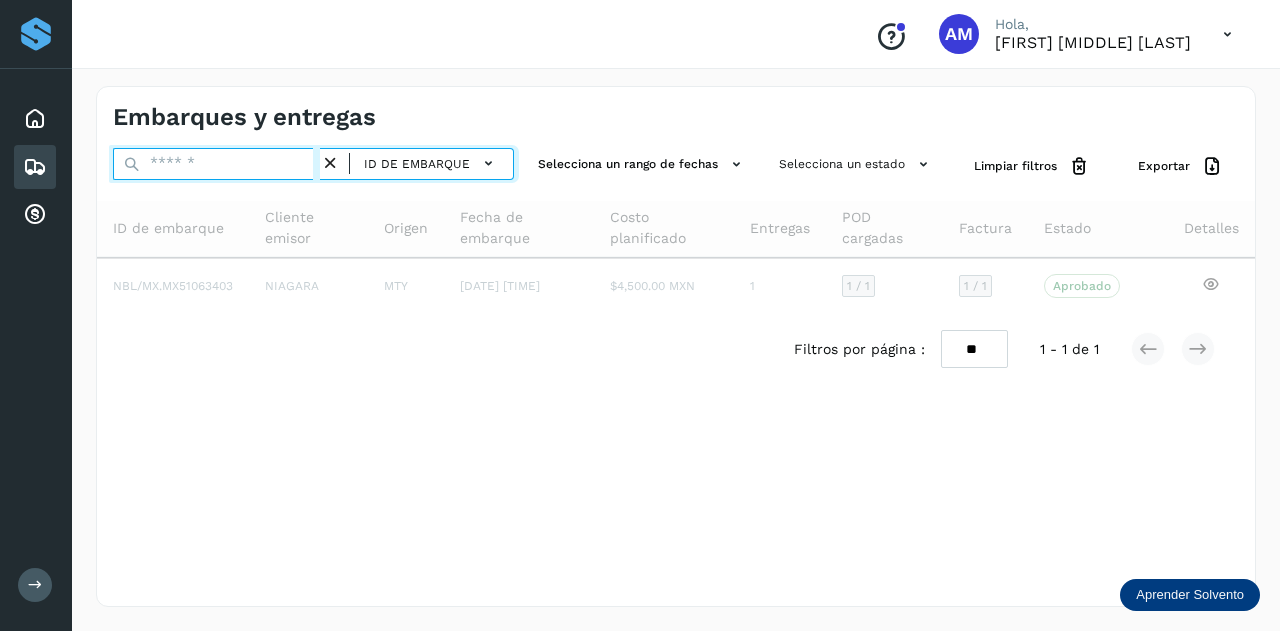 click at bounding box center (216, 164) 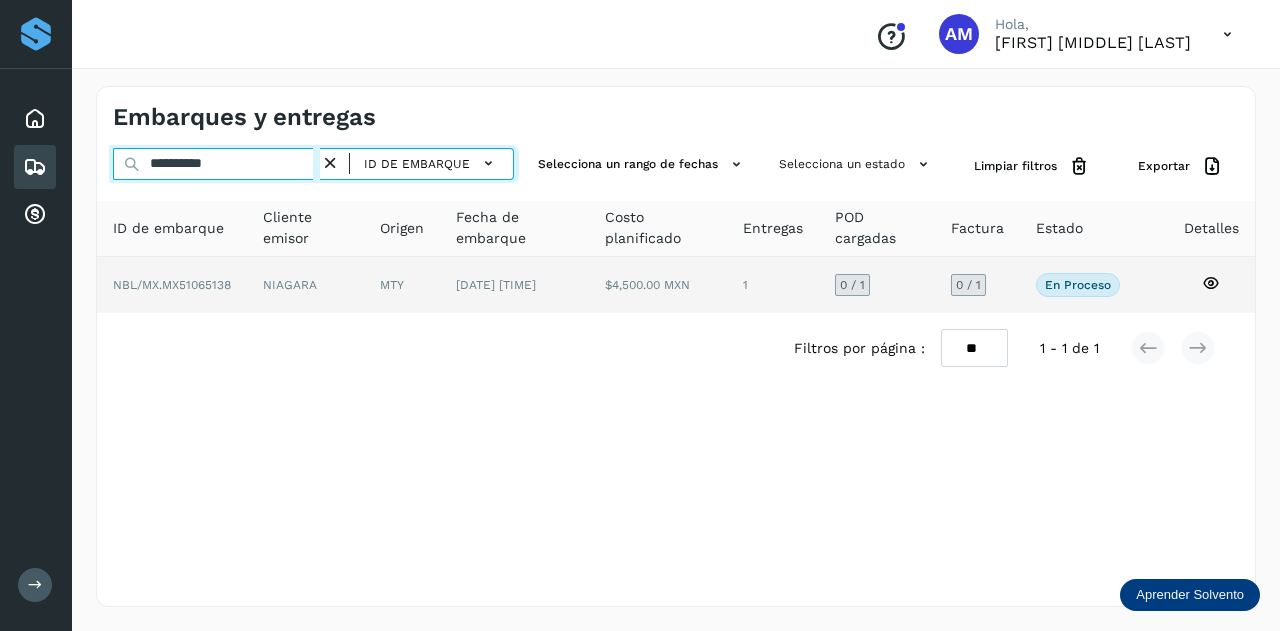 type on "**********" 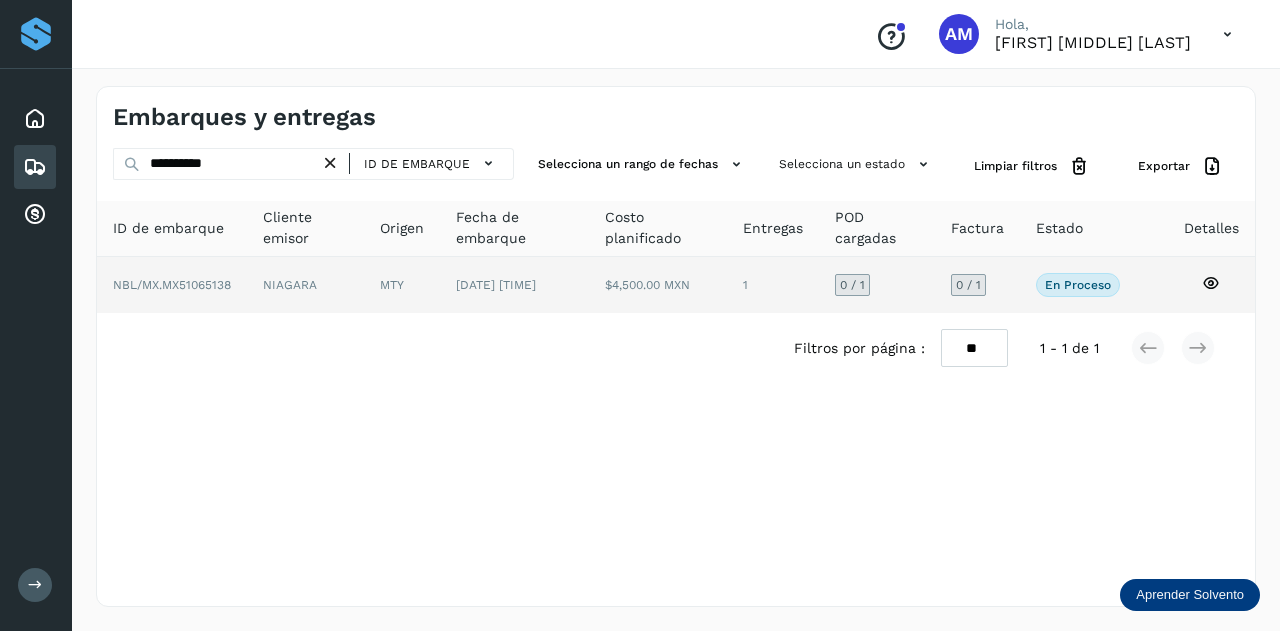 click on "NIAGARA" 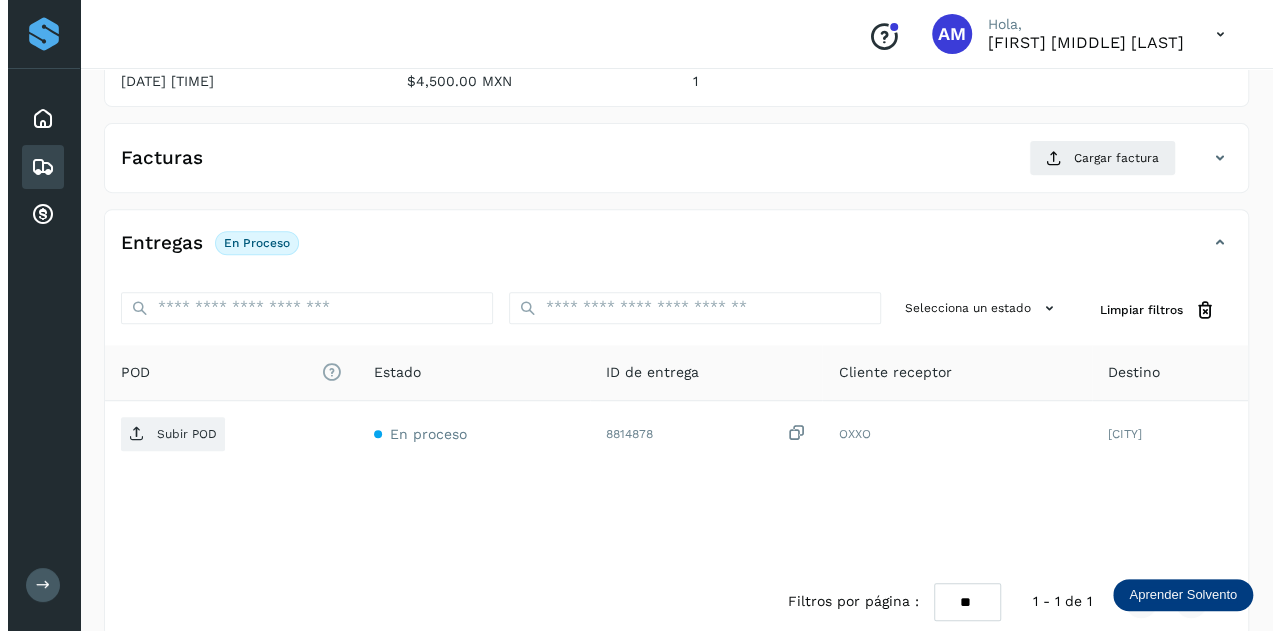 scroll, scrollTop: 327, scrollLeft: 0, axis: vertical 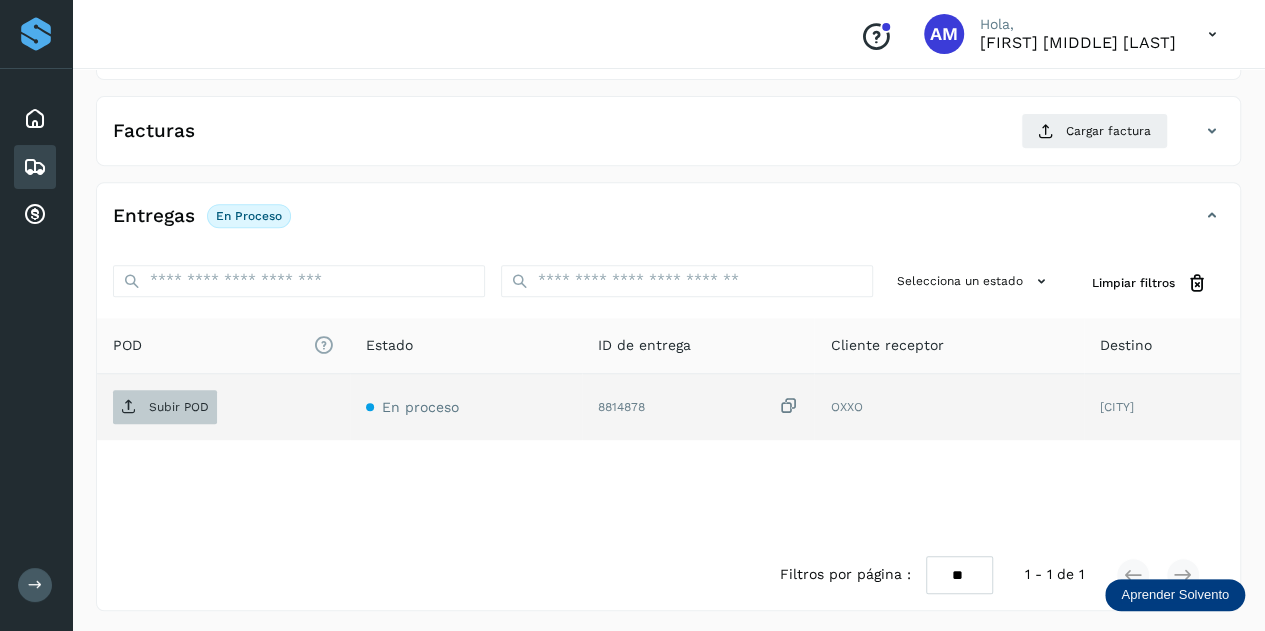 click on "Subir POD" at bounding box center (179, 407) 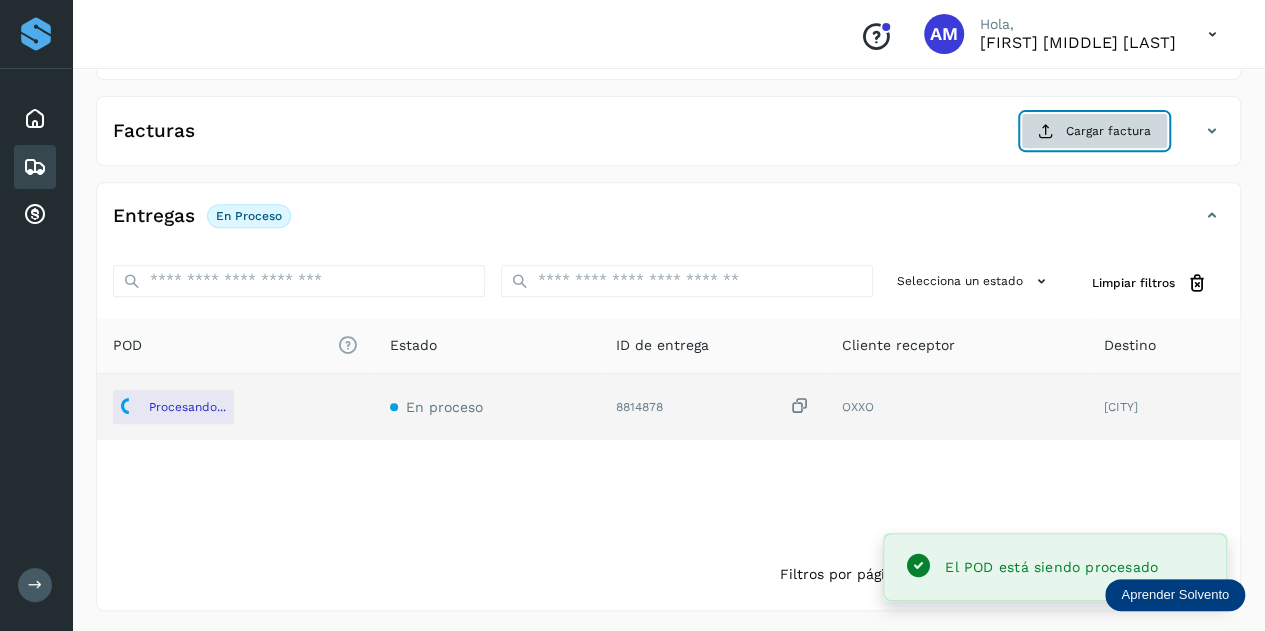 click on "Cargar factura" at bounding box center (1094, 131) 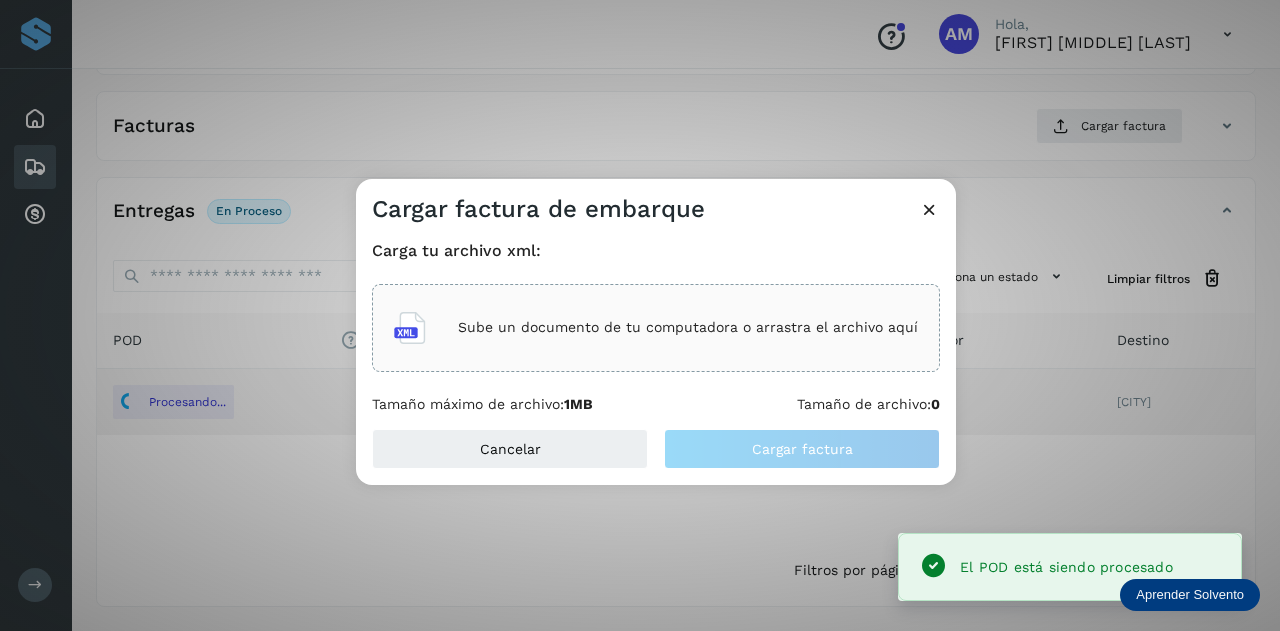 drag, startPoint x: 770, startPoint y: 262, endPoint x: 753, endPoint y: 295, distance: 37.12142 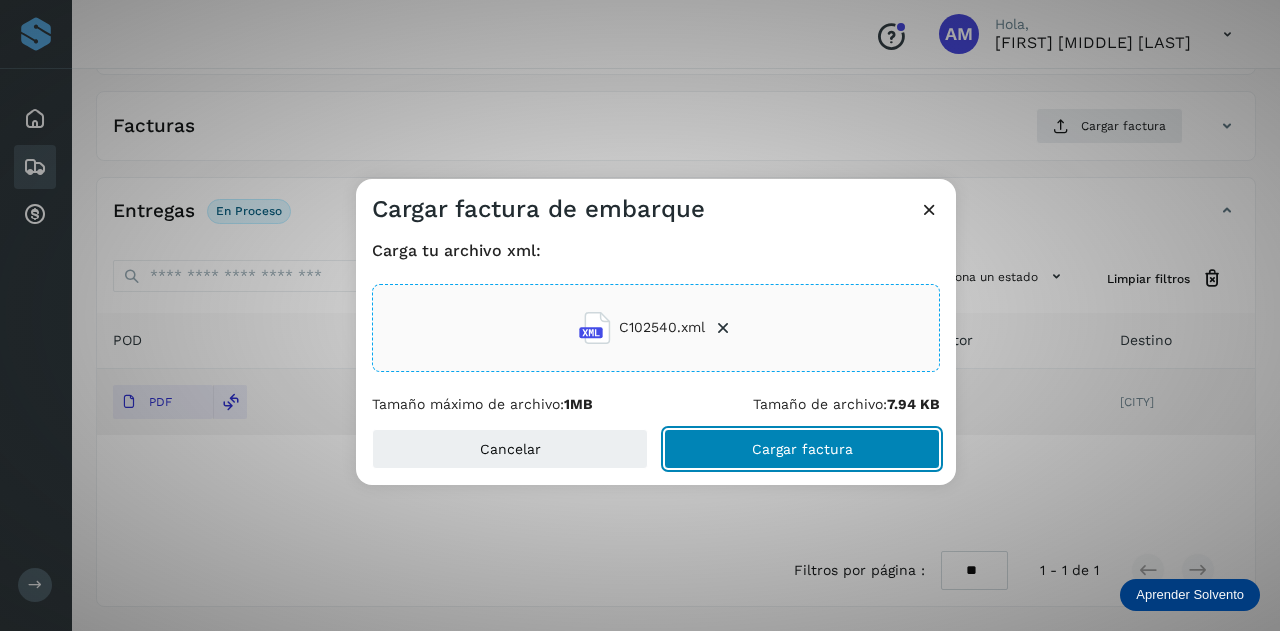 click on "Cargar factura" 